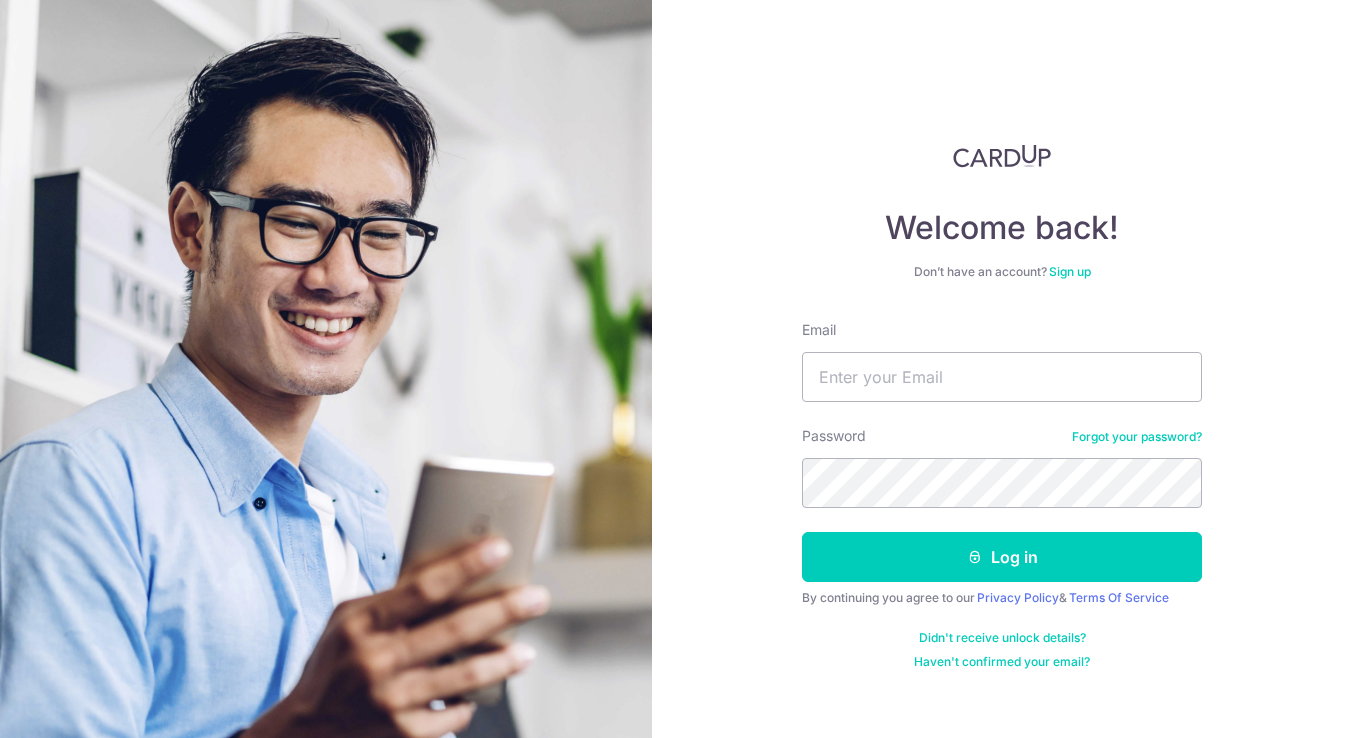 scroll, scrollTop: 0, scrollLeft: 0, axis: both 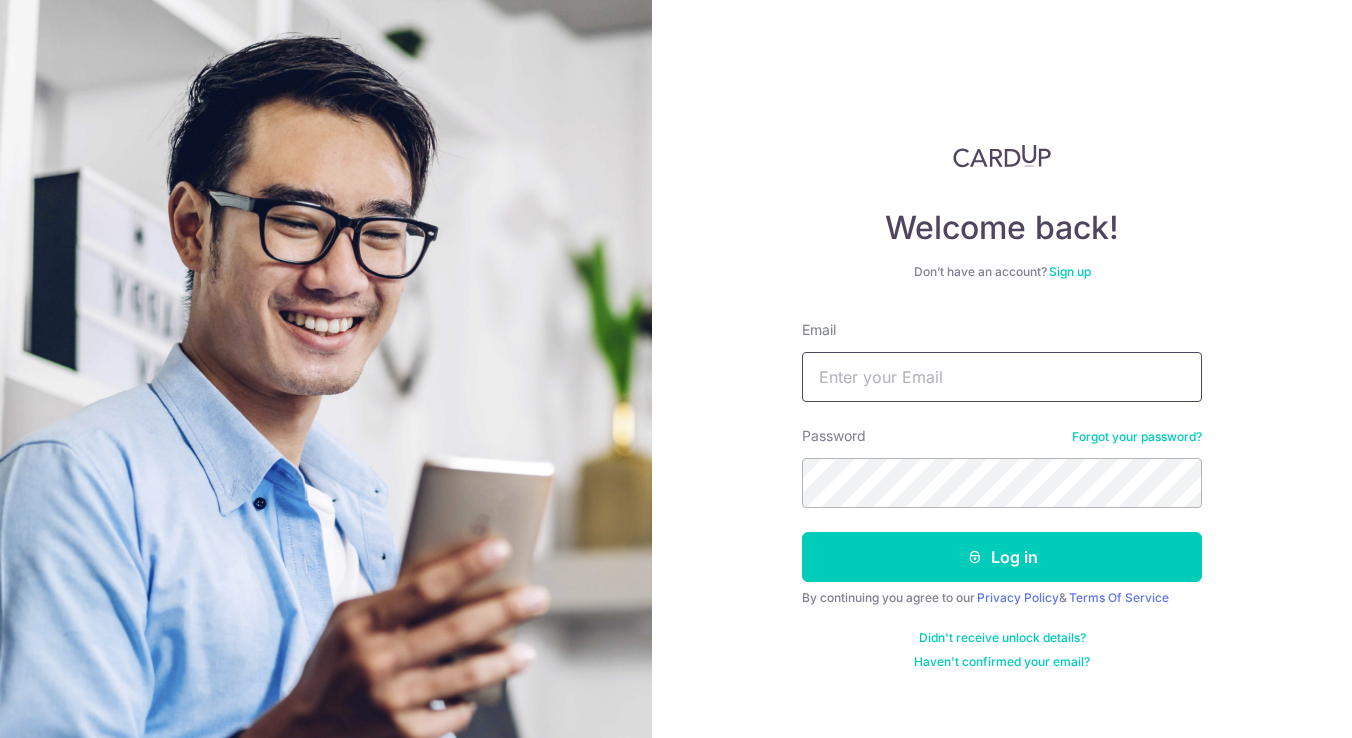 type on "julian.leong@live.com" 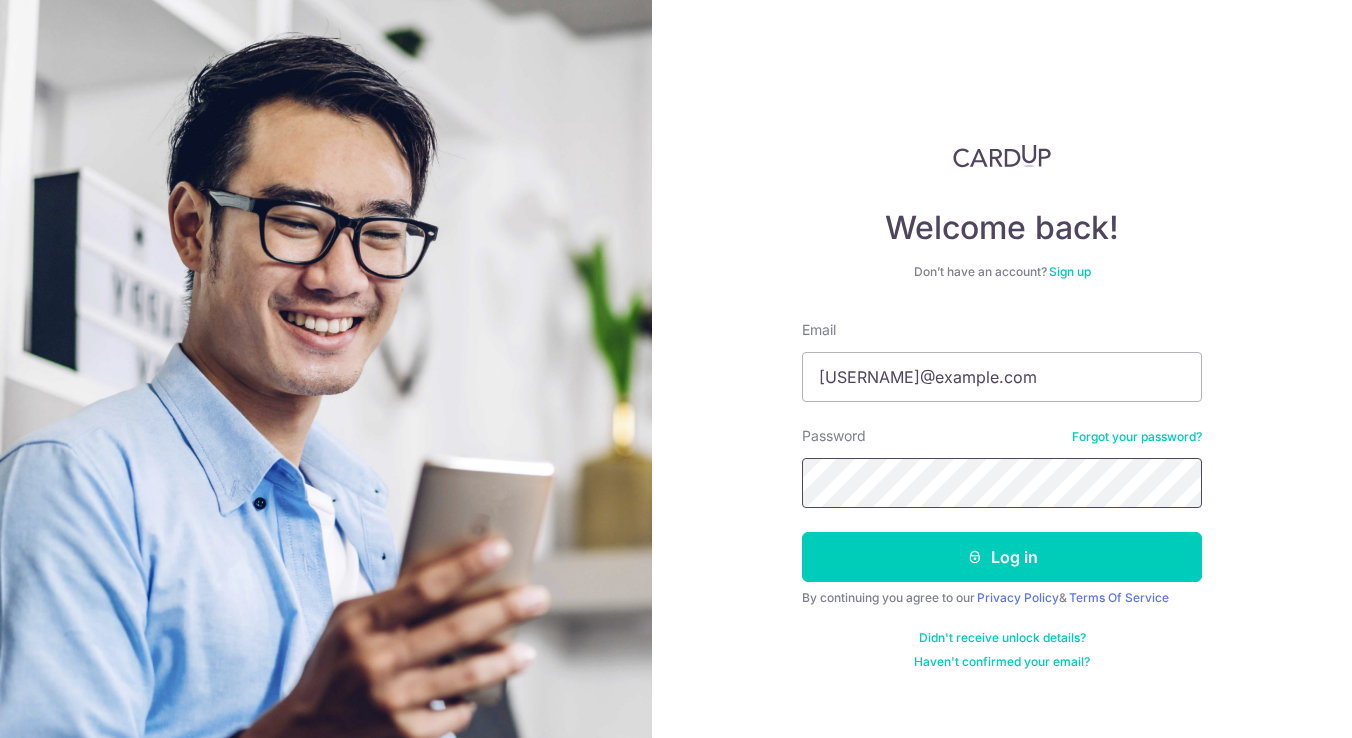click on "Log in" at bounding box center [1002, 557] 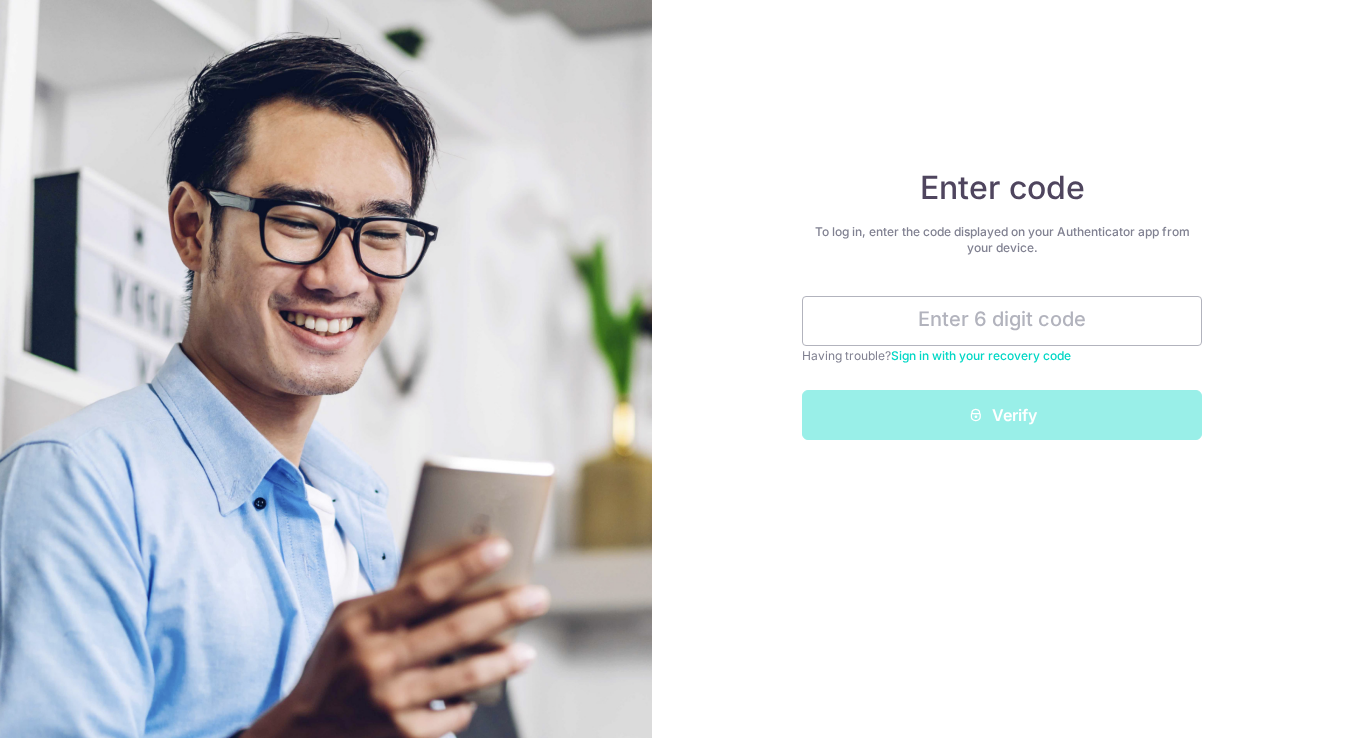scroll, scrollTop: 0, scrollLeft: 0, axis: both 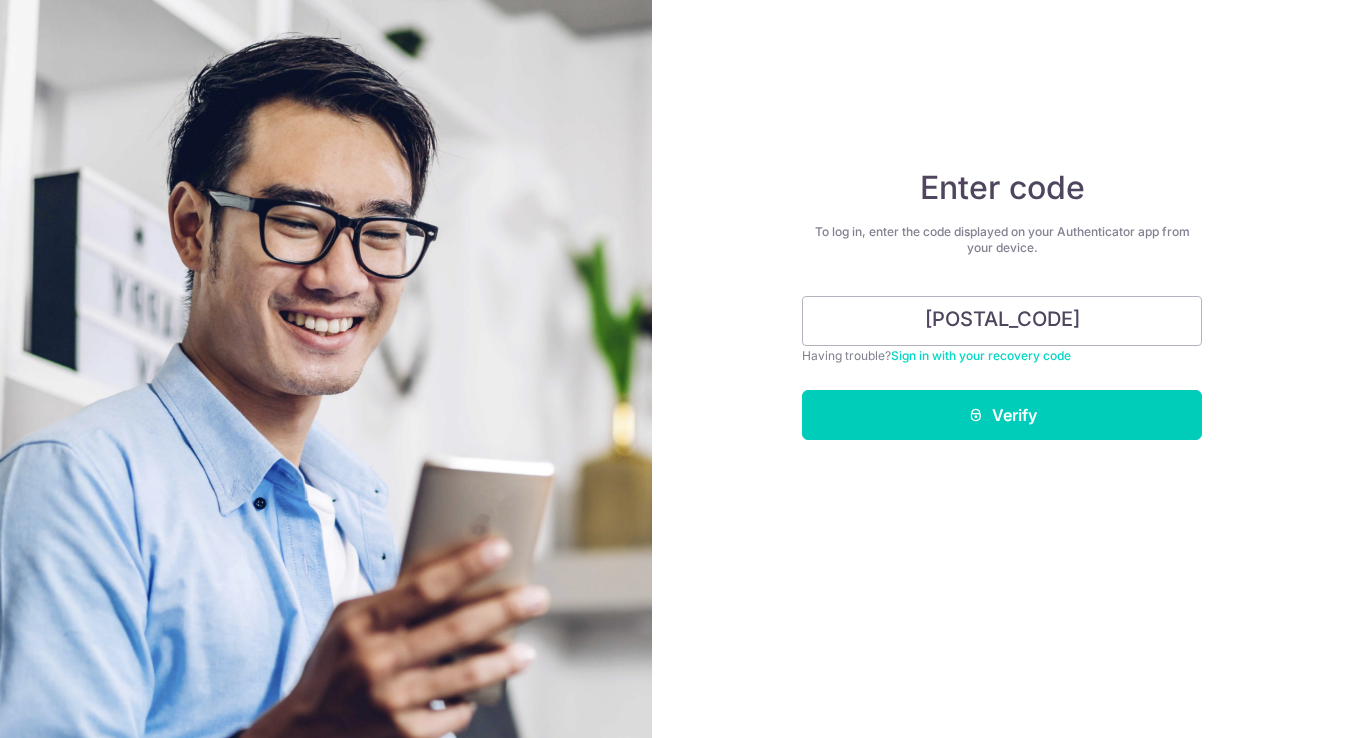type on "[POSTAL_CODE]" 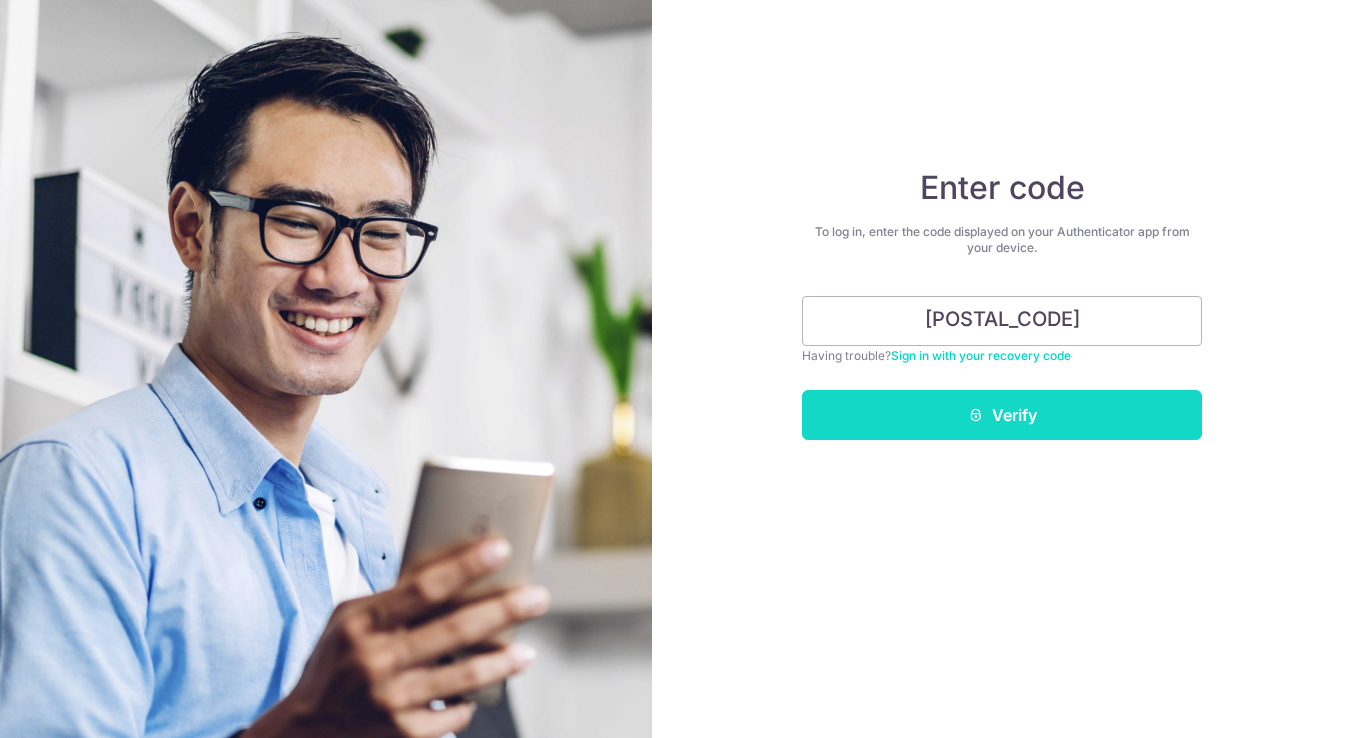 click on "Verify" at bounding box center [1002, 415] 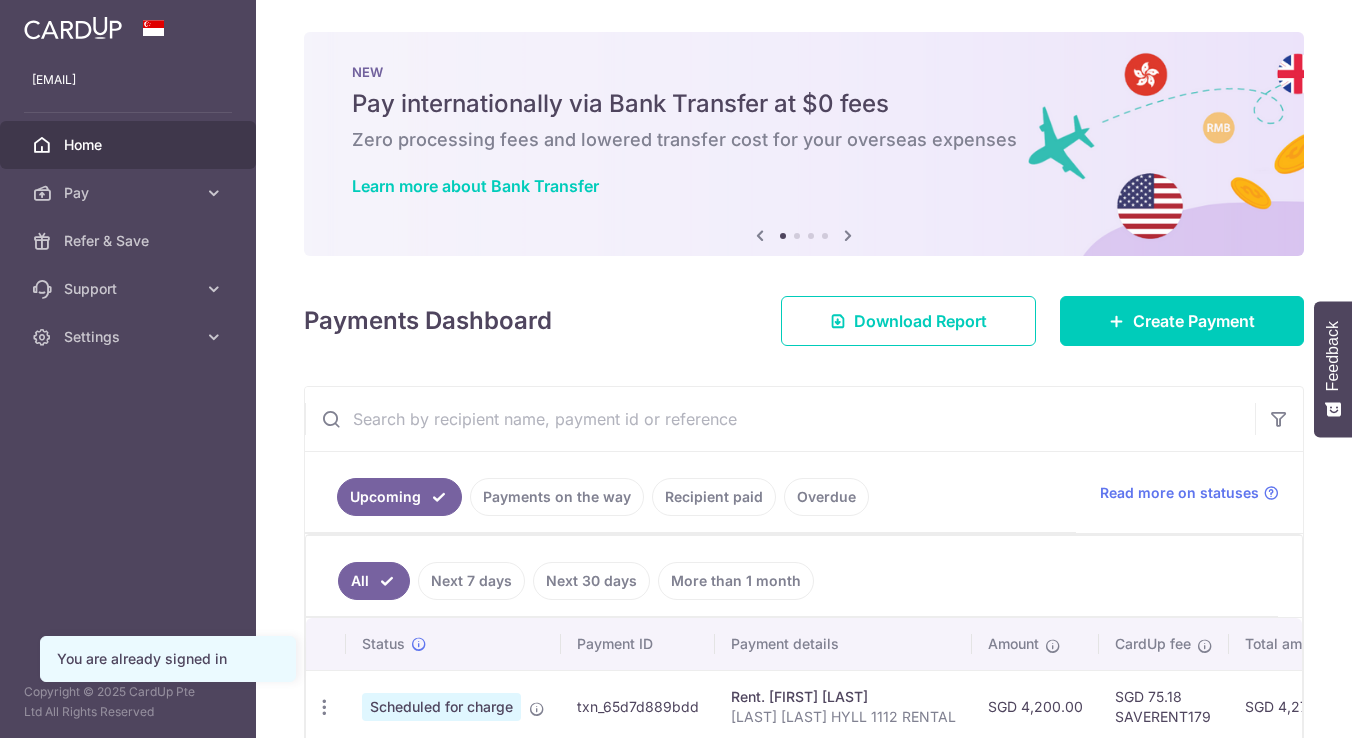 scroll, scrollTop: 0, scrollLeft: 0, axis: both 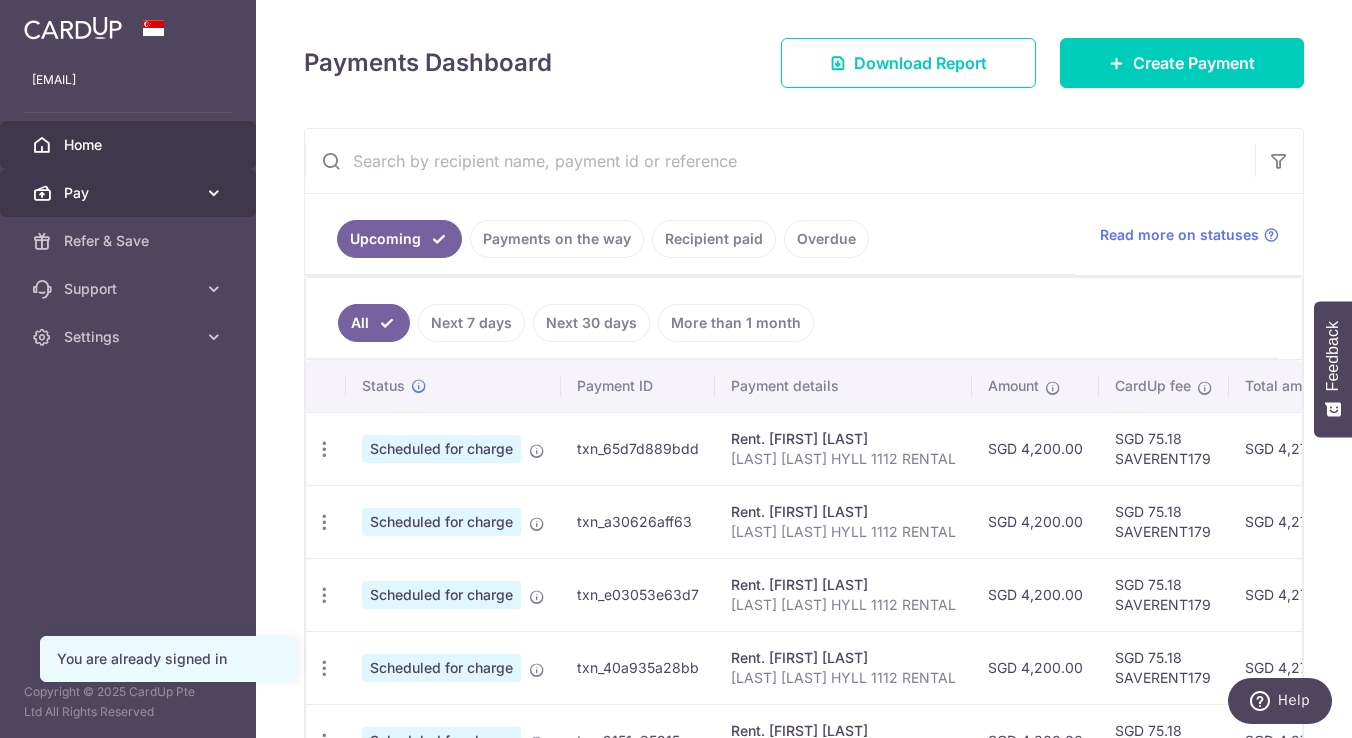 click on "Pay" at bounding box center (130, 193) 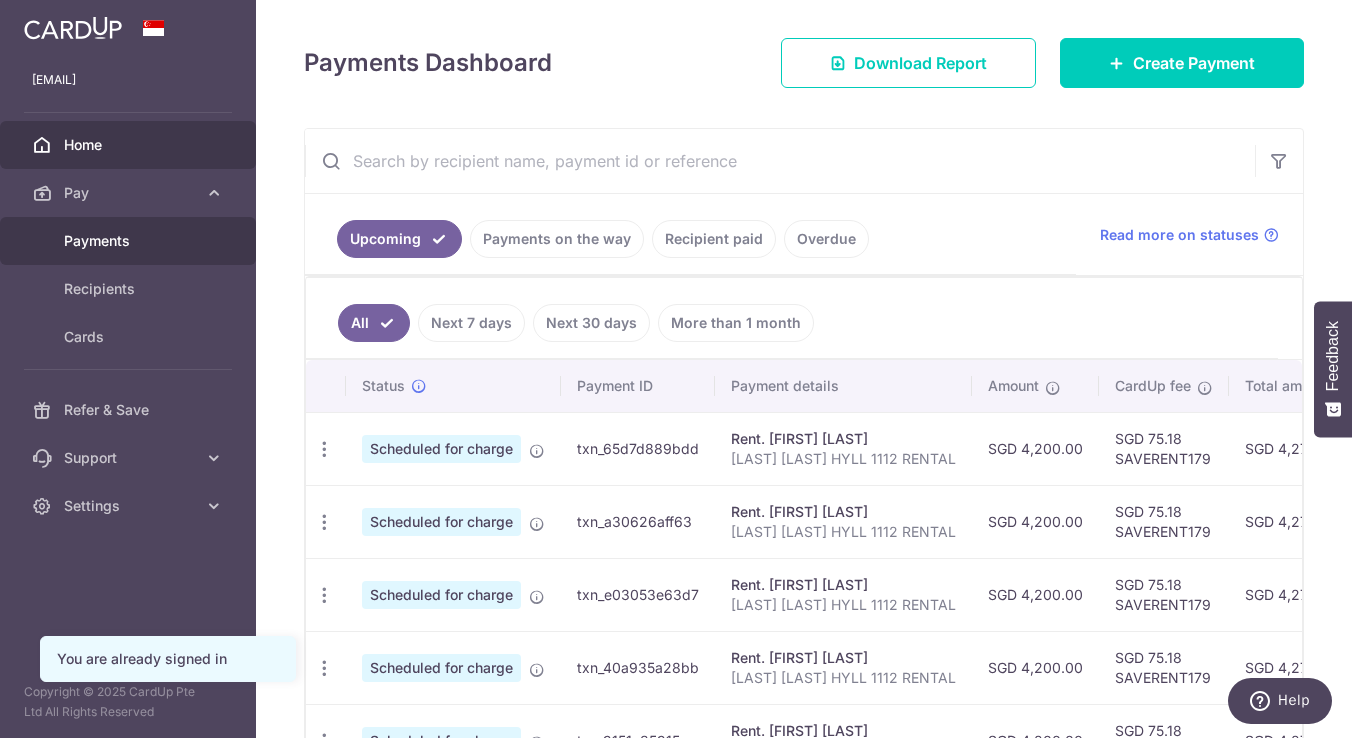 click on "Payments" at bounding box center (130, 241) 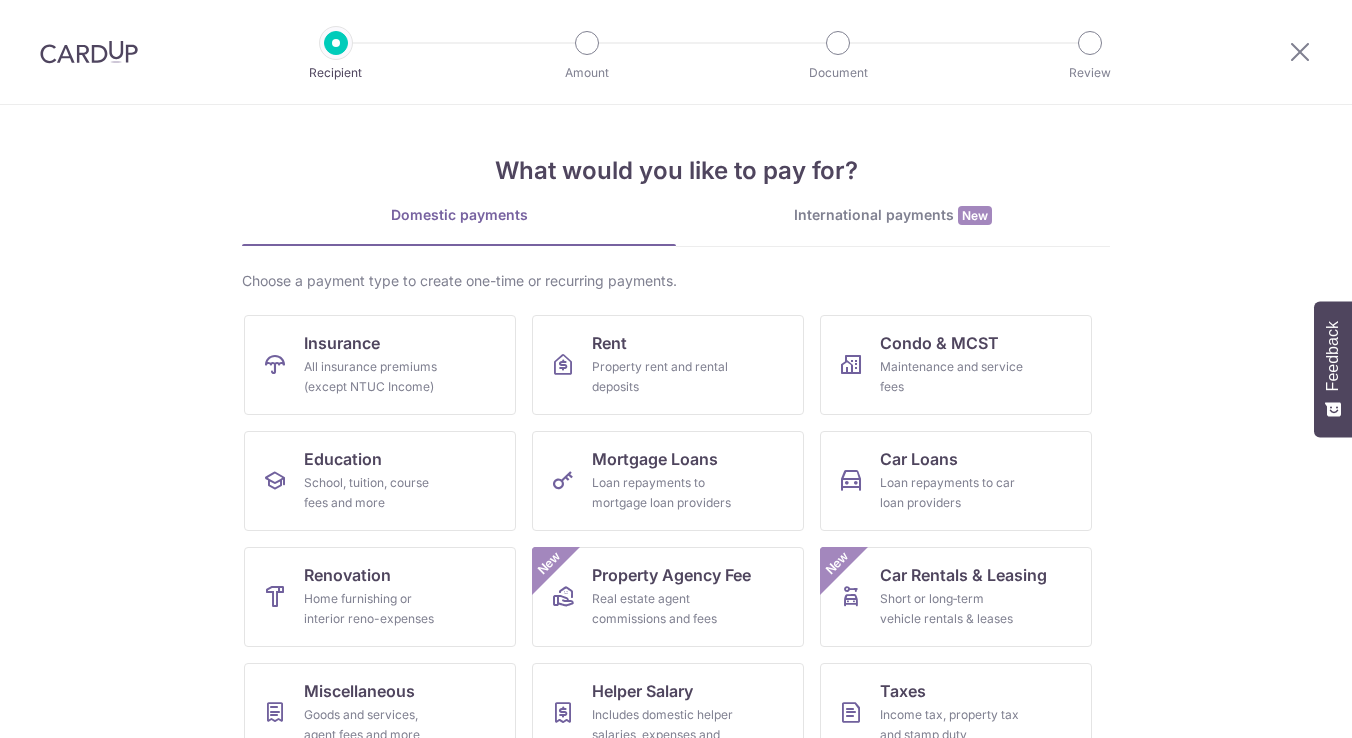 scroll, scrollTop: 0, scrollLeft: 0, axis: both 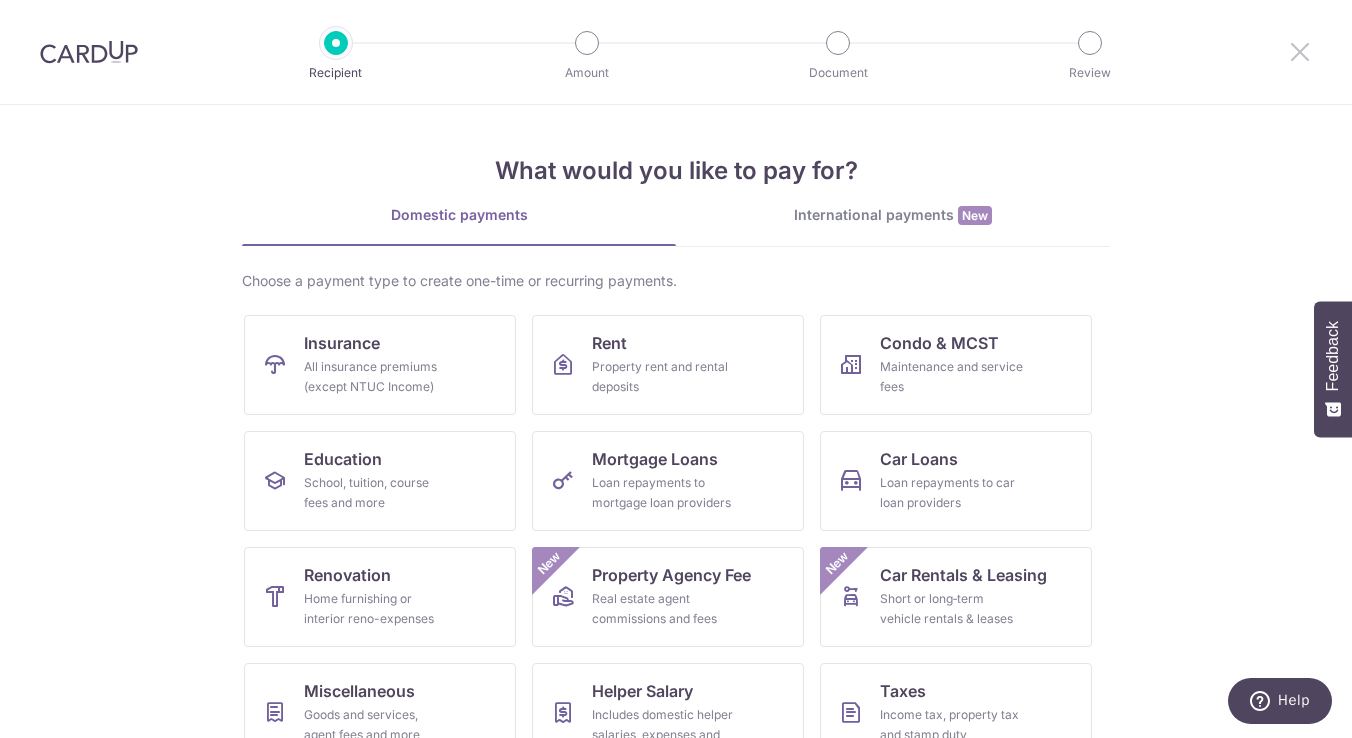 click at bounding box center [1300, 51] 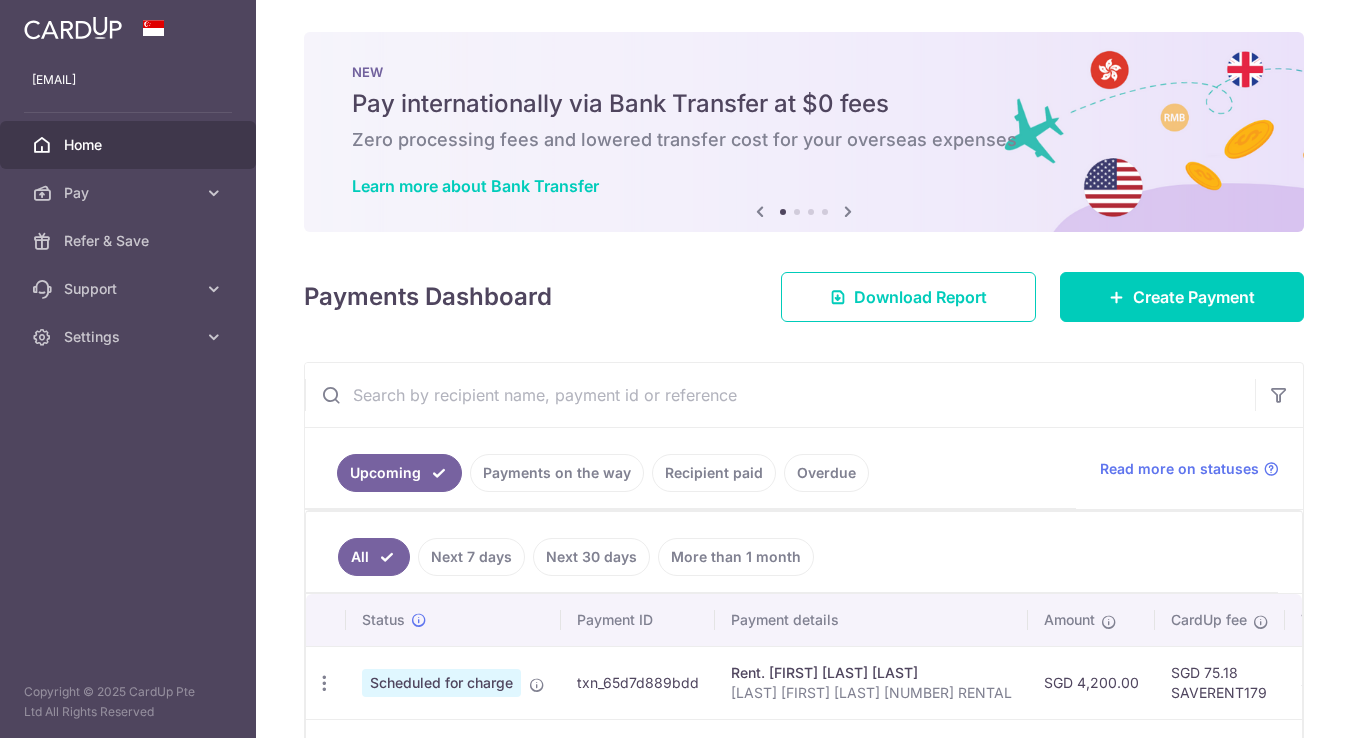 scroll, scrollTop: 0, scrollLeft: 0, axis: both 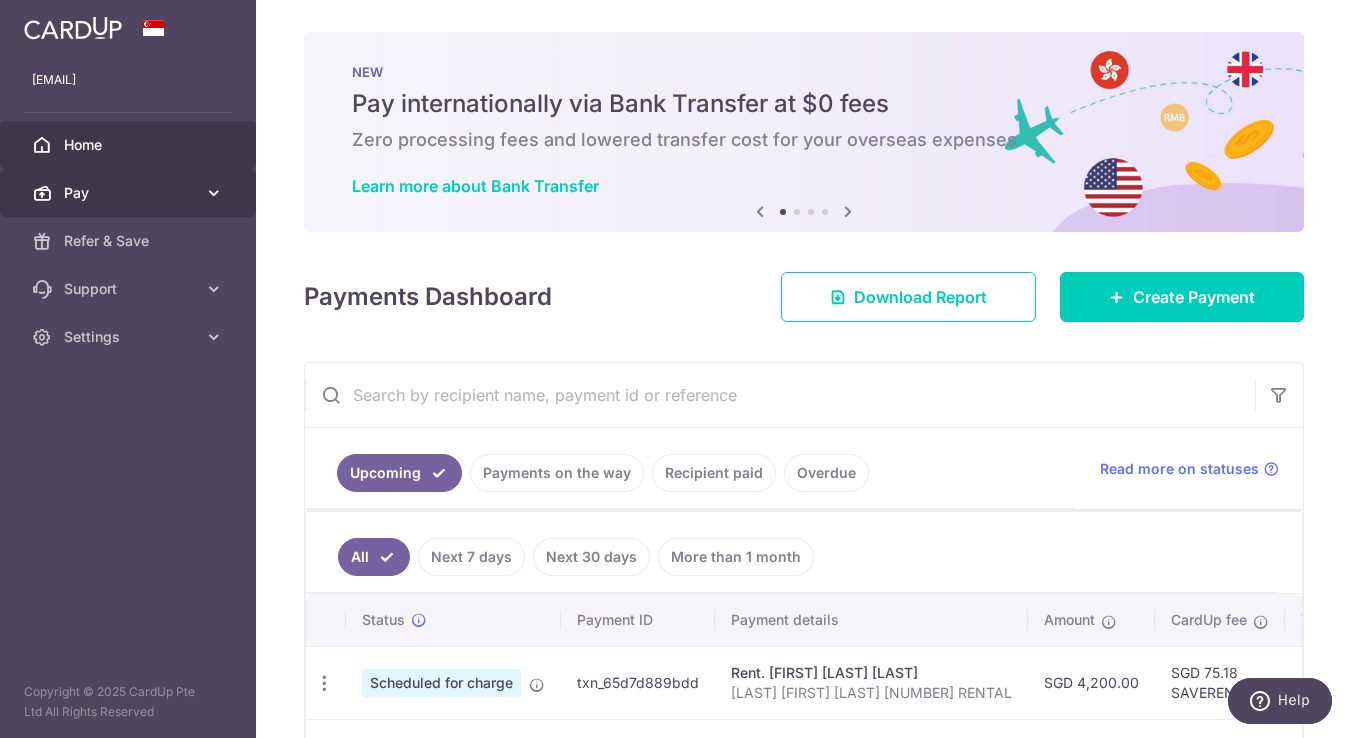 click on "Pay" at bounding box center (128, 193) 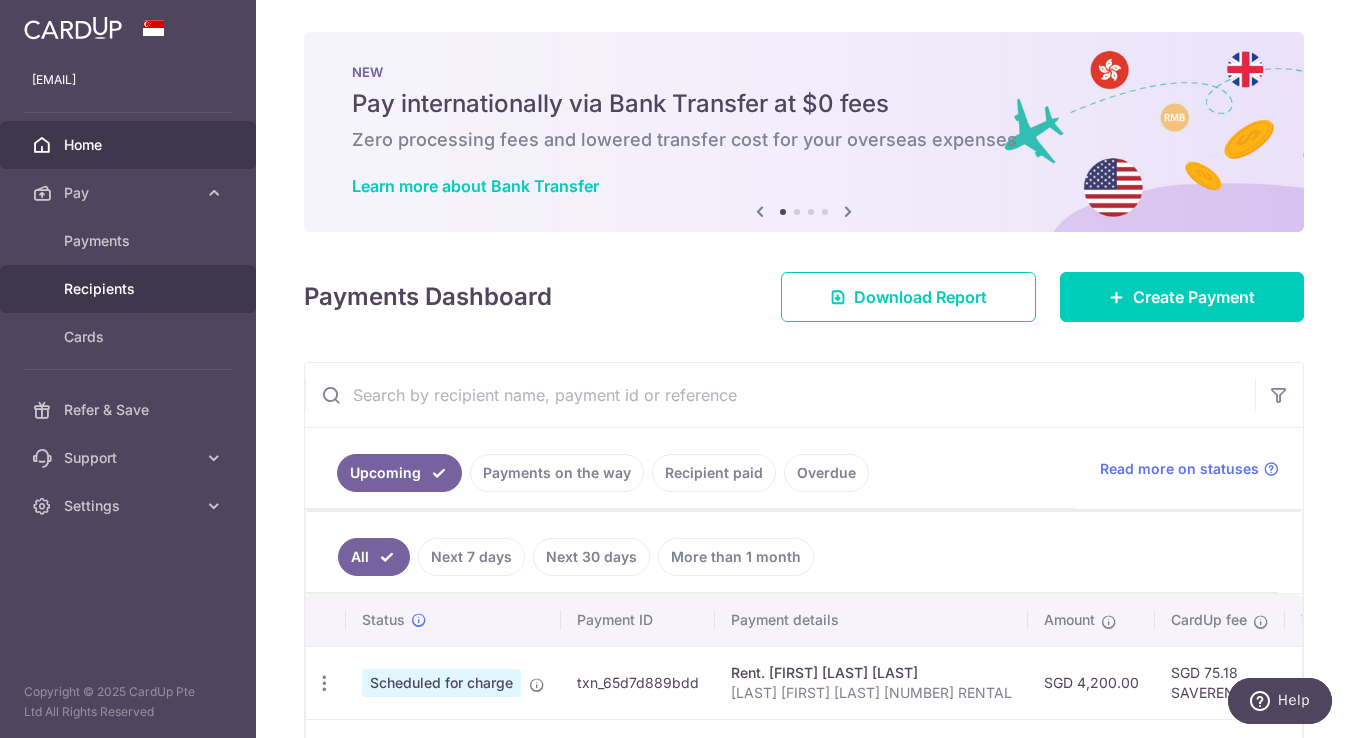 click on "Recipients" at bounding box center (130, 289) 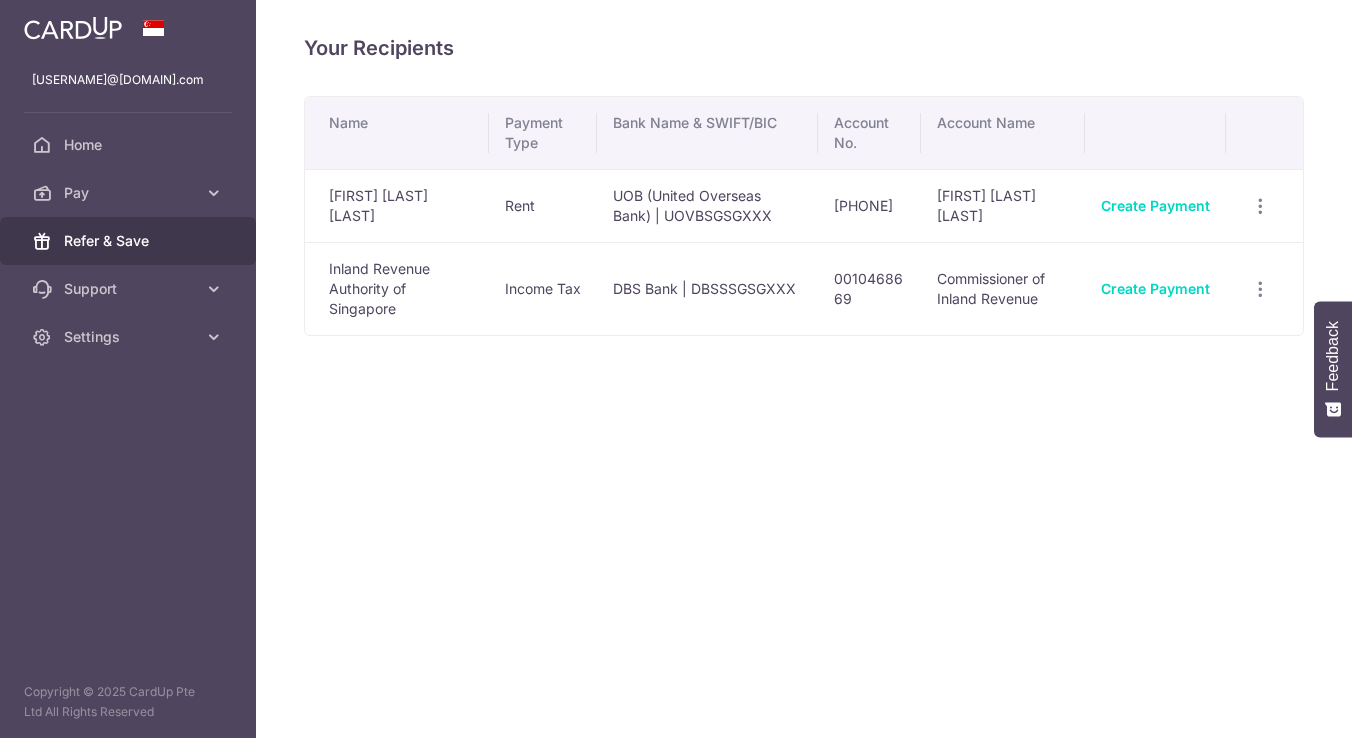 scroll, scrollTop: 0, scrollLeft: 0, axis: both 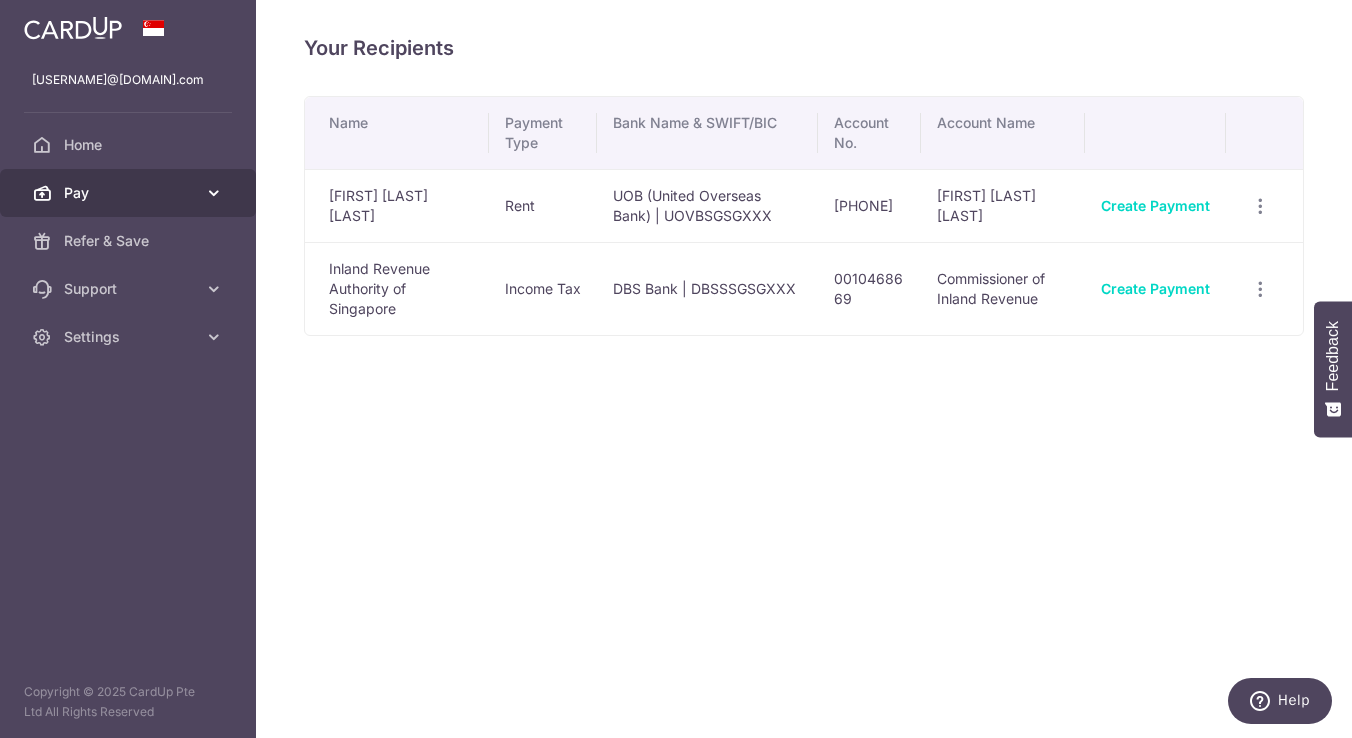 click on "Pay" at bounding box center (130, 193) 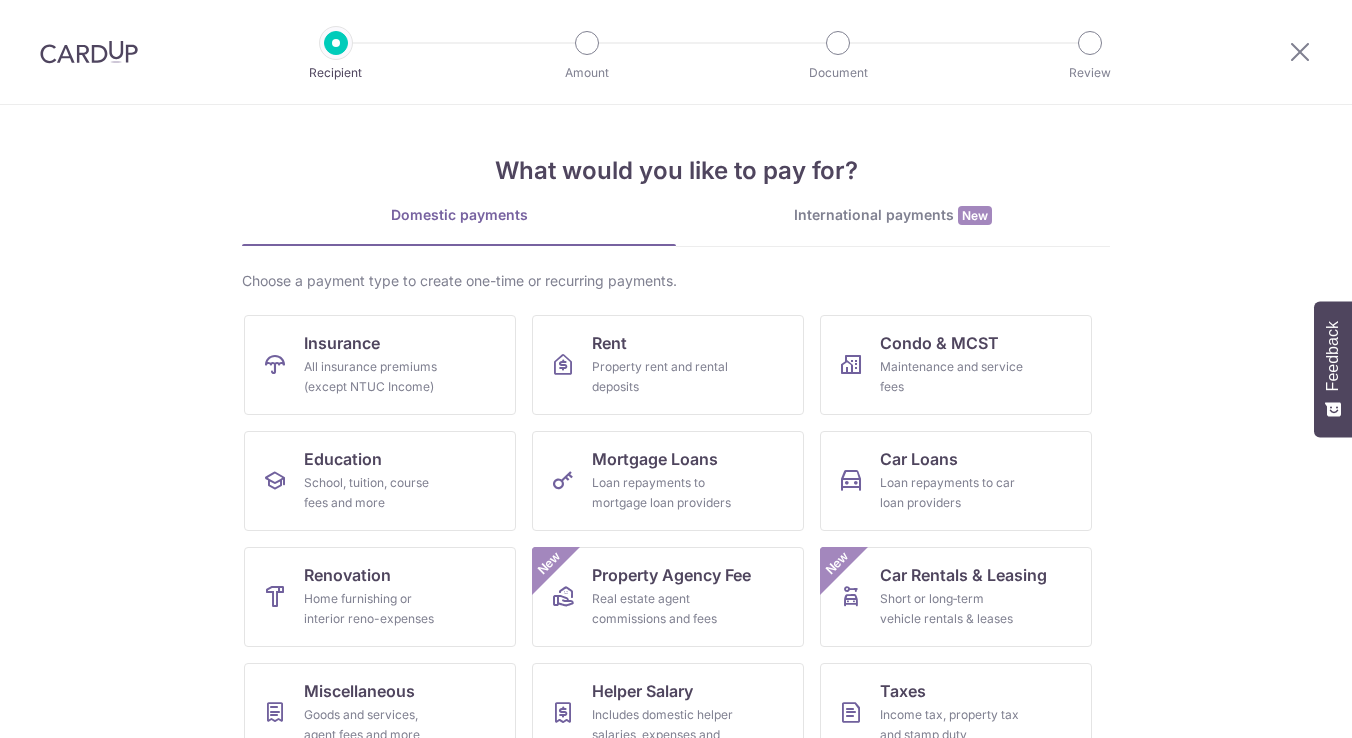 scroll, scrollTop: 0, scrollLeft: 0, axis: both 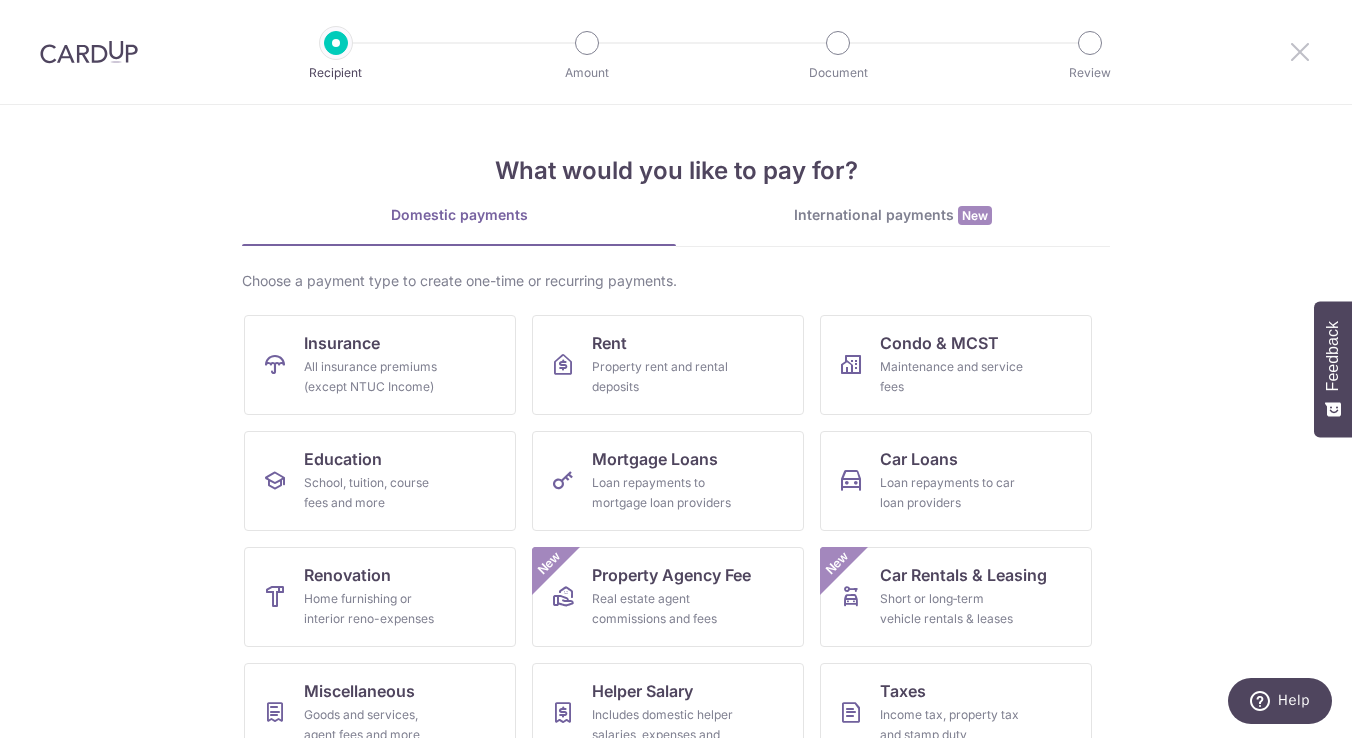 click at bounding box center [1300, 51] 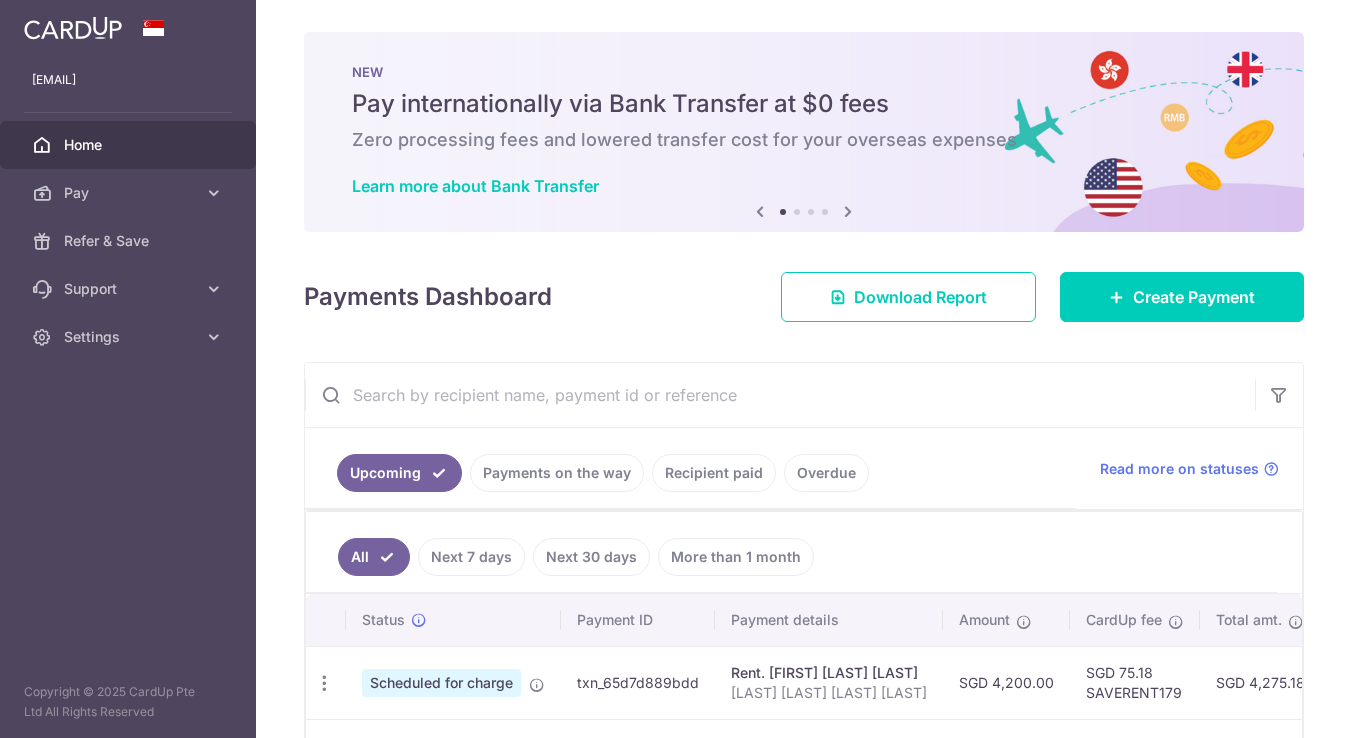 scroll, scrollTop: 0, scrollLeft: 0, axis: both 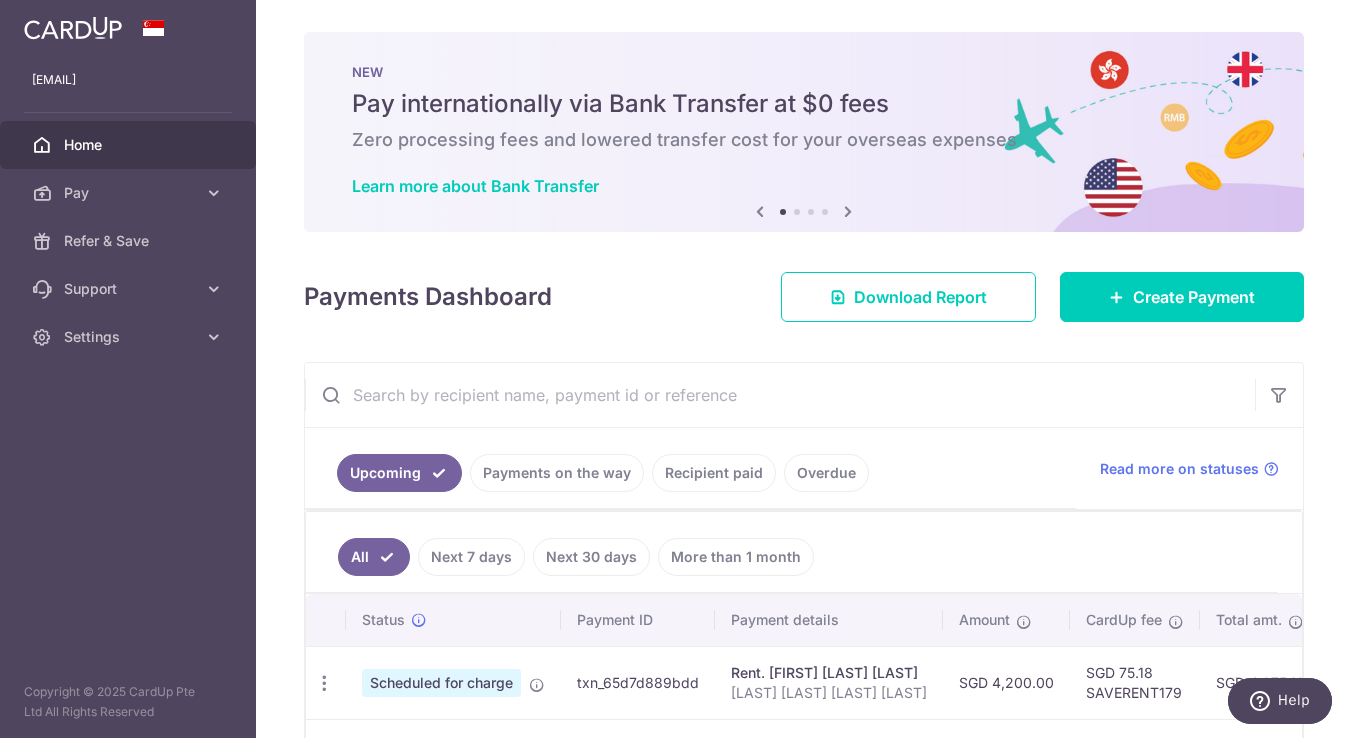 click on "Home" at bounding box center (130, 145) 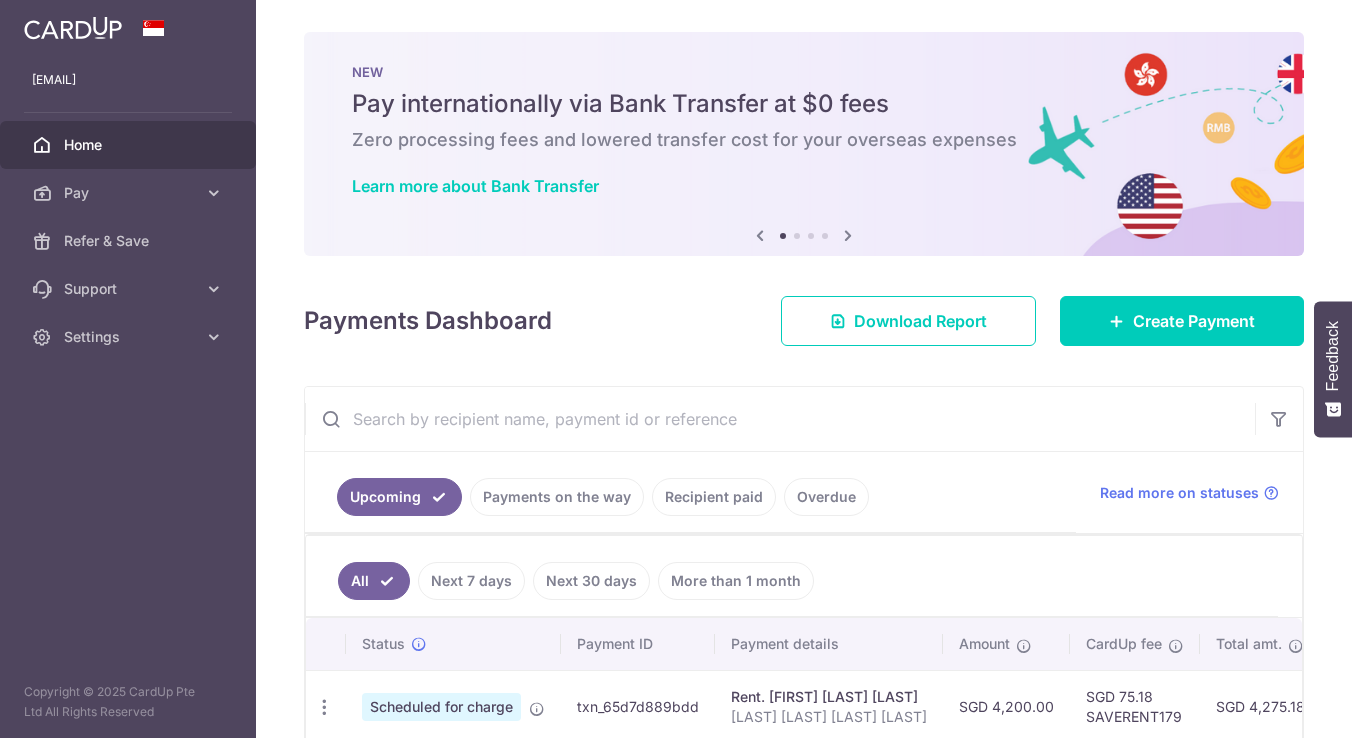 scroll, scrollTop: 0, scrollLeft: 0, axis: both 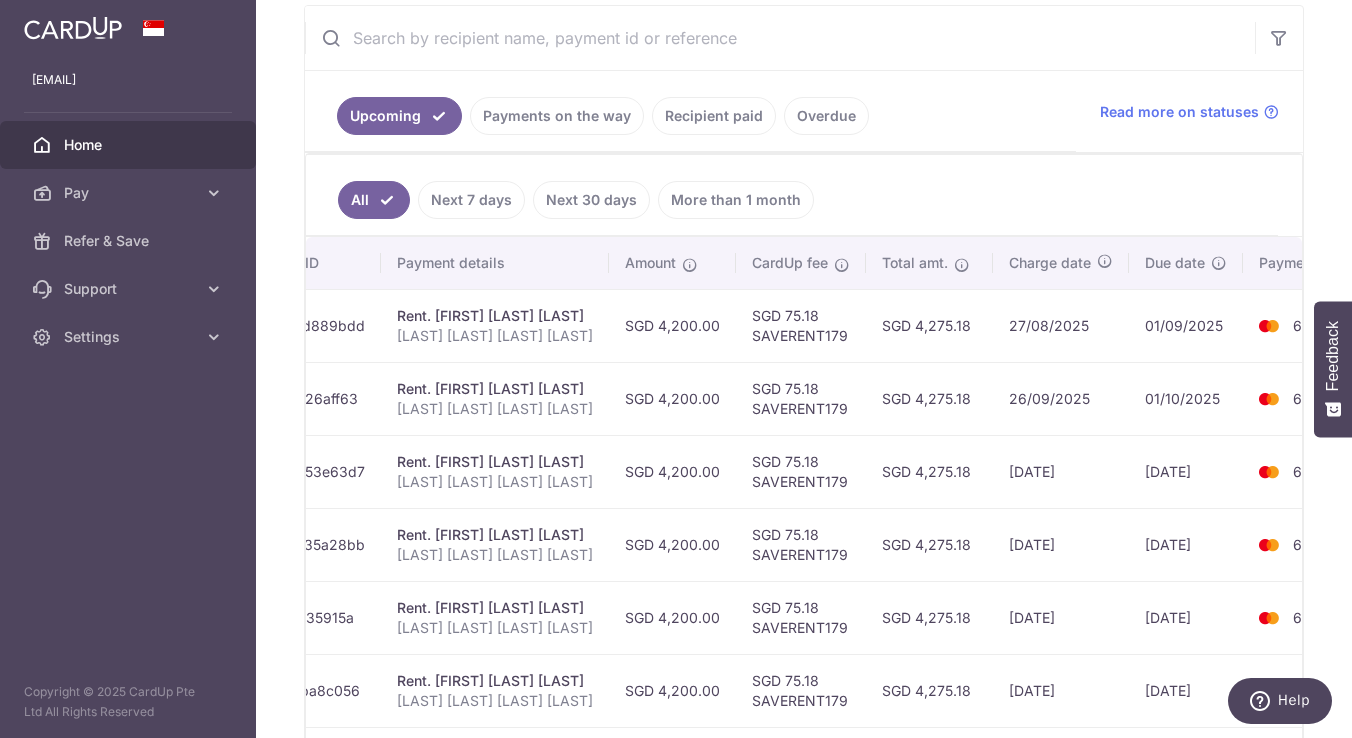 click on "Payments on the way" at bounding box center (557, 116) 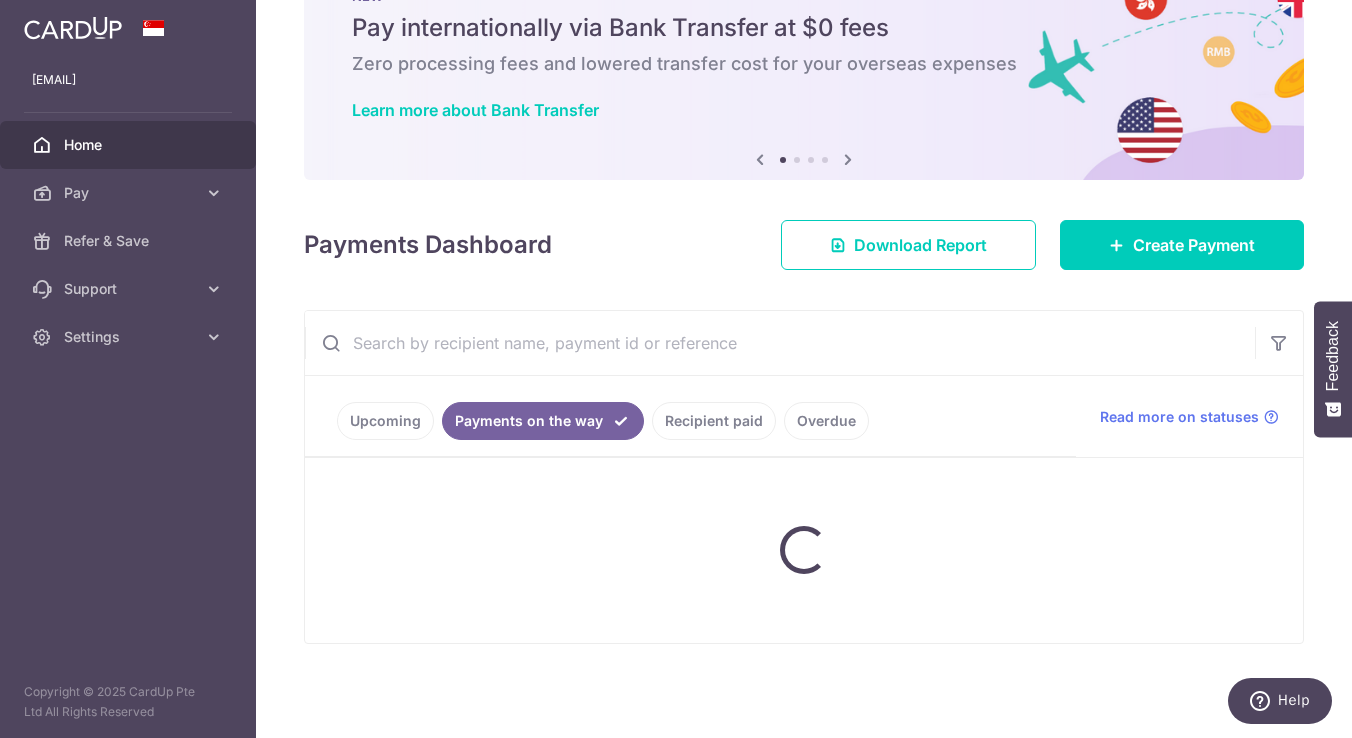 scroll, scrollTop: 76, scrollLeft: 0, axis: vertical 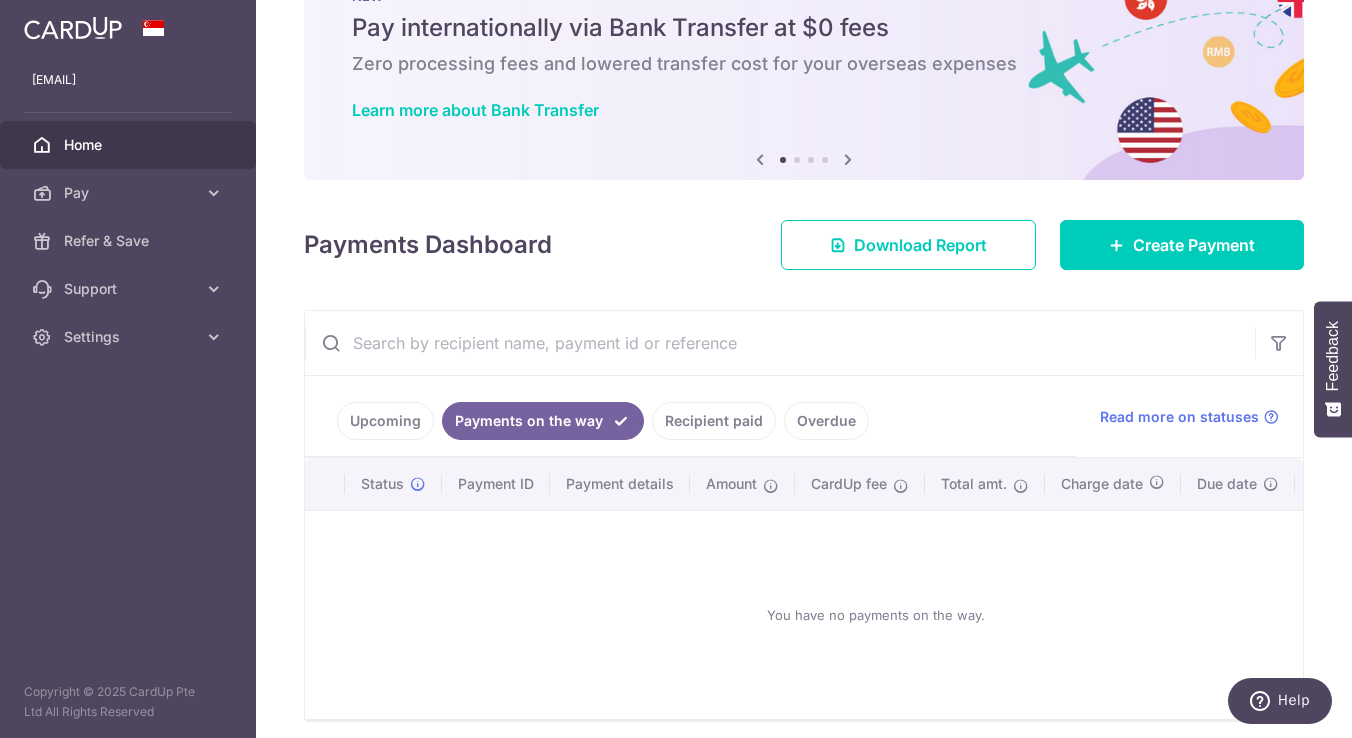 click on "Recipient paid" at bounding box center [714, 421] 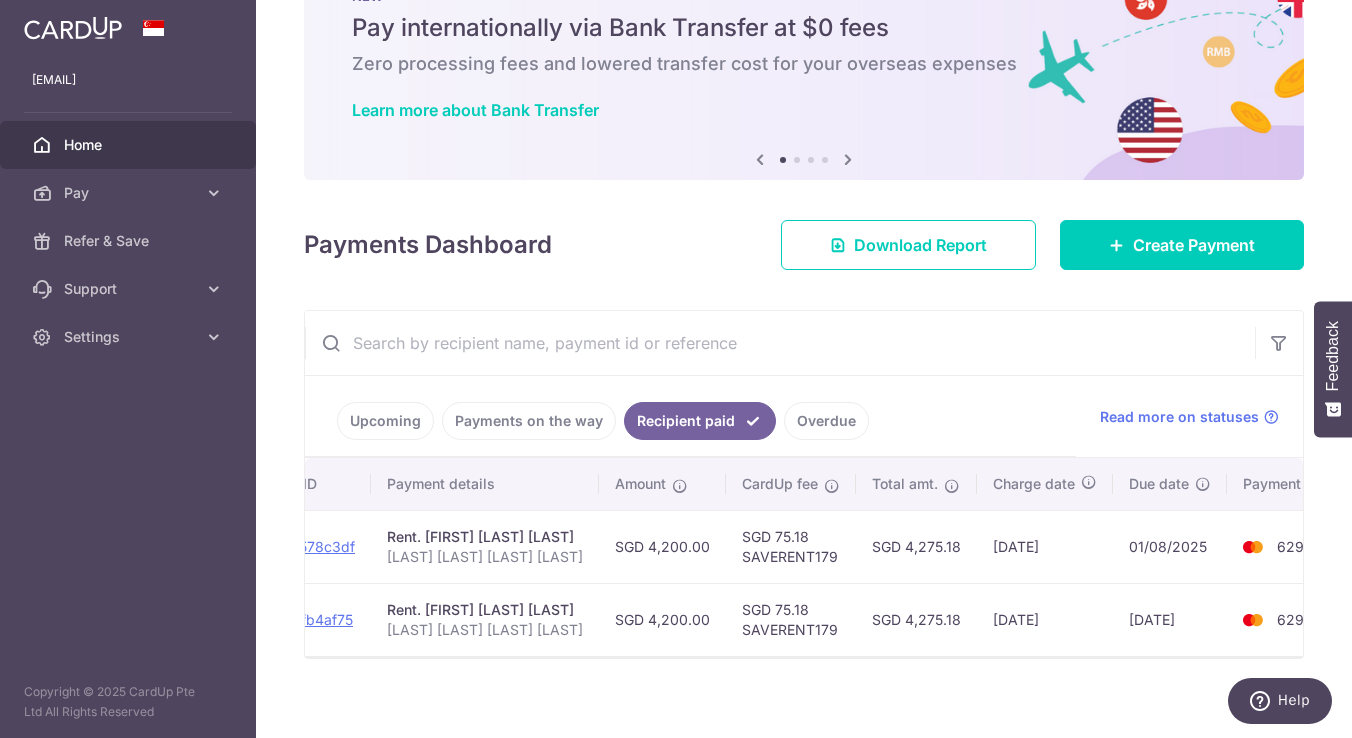 scroll, scrollTop: 0, scrollLeft: 290, axis: horizontal 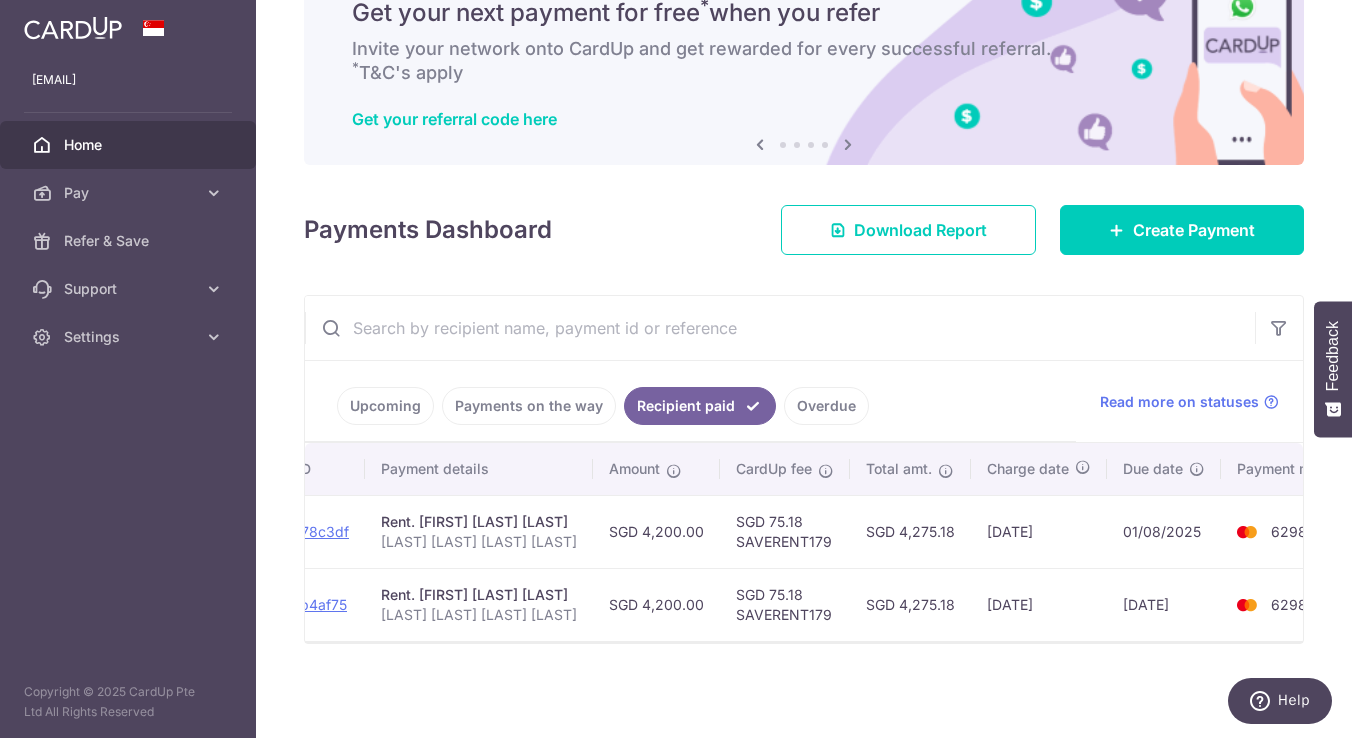 click on "Payments on the way" at bounding box center [529, 406] 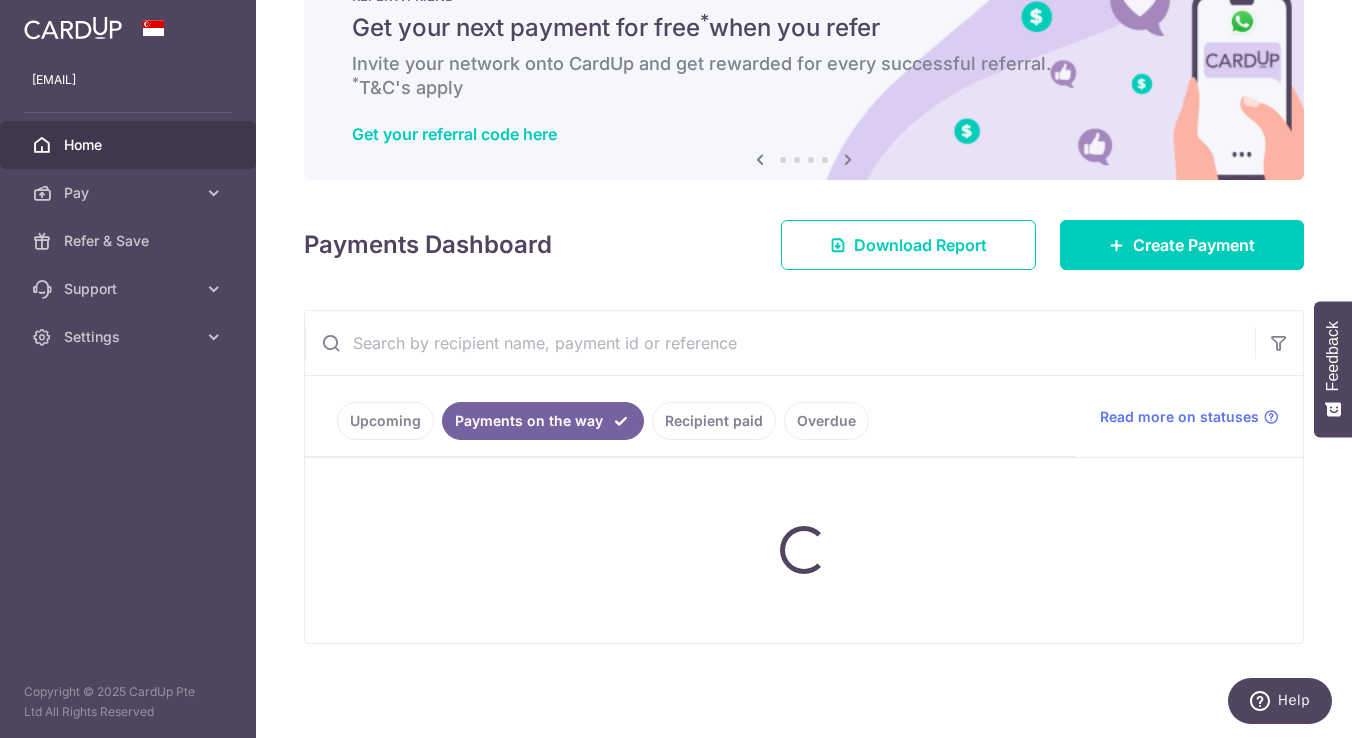 scroll, scrollTop: 76, scrollLeft: 0, axis: vertical 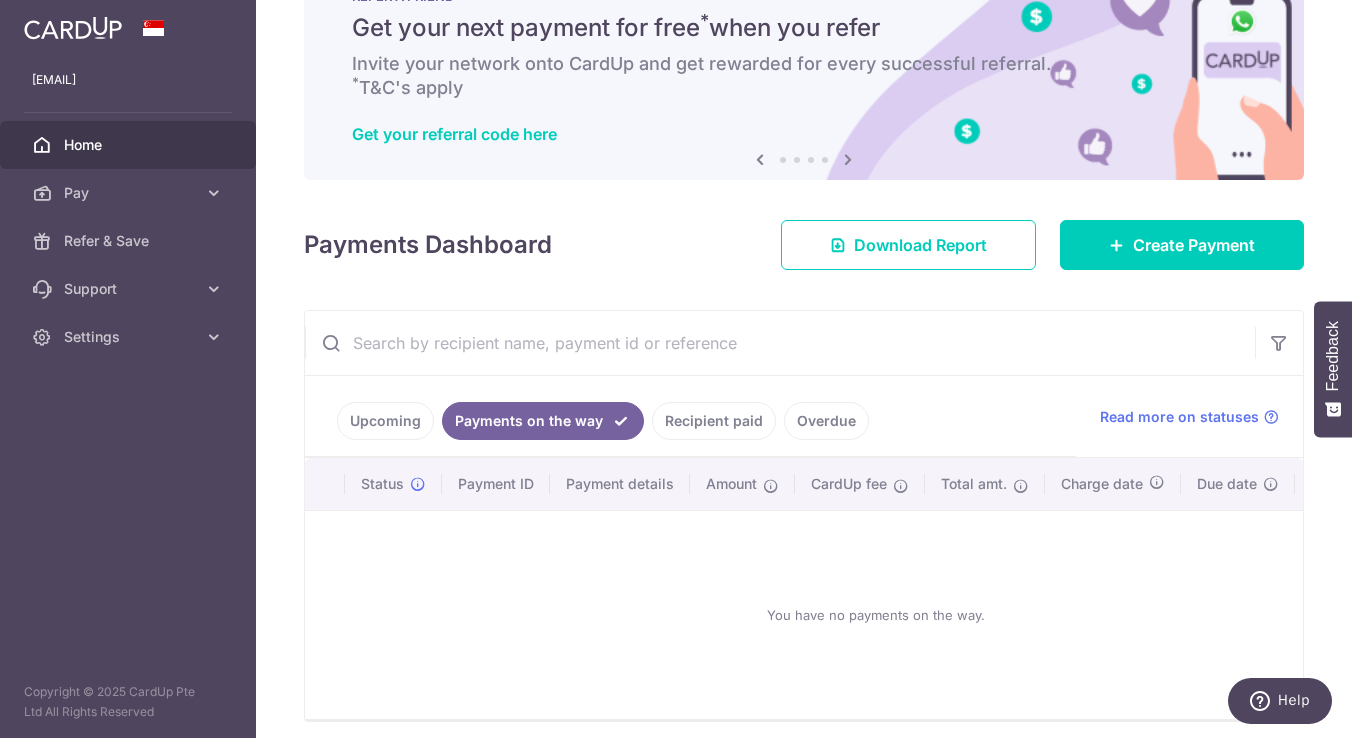 click on "Overdue" at bounding box center [826, 421] 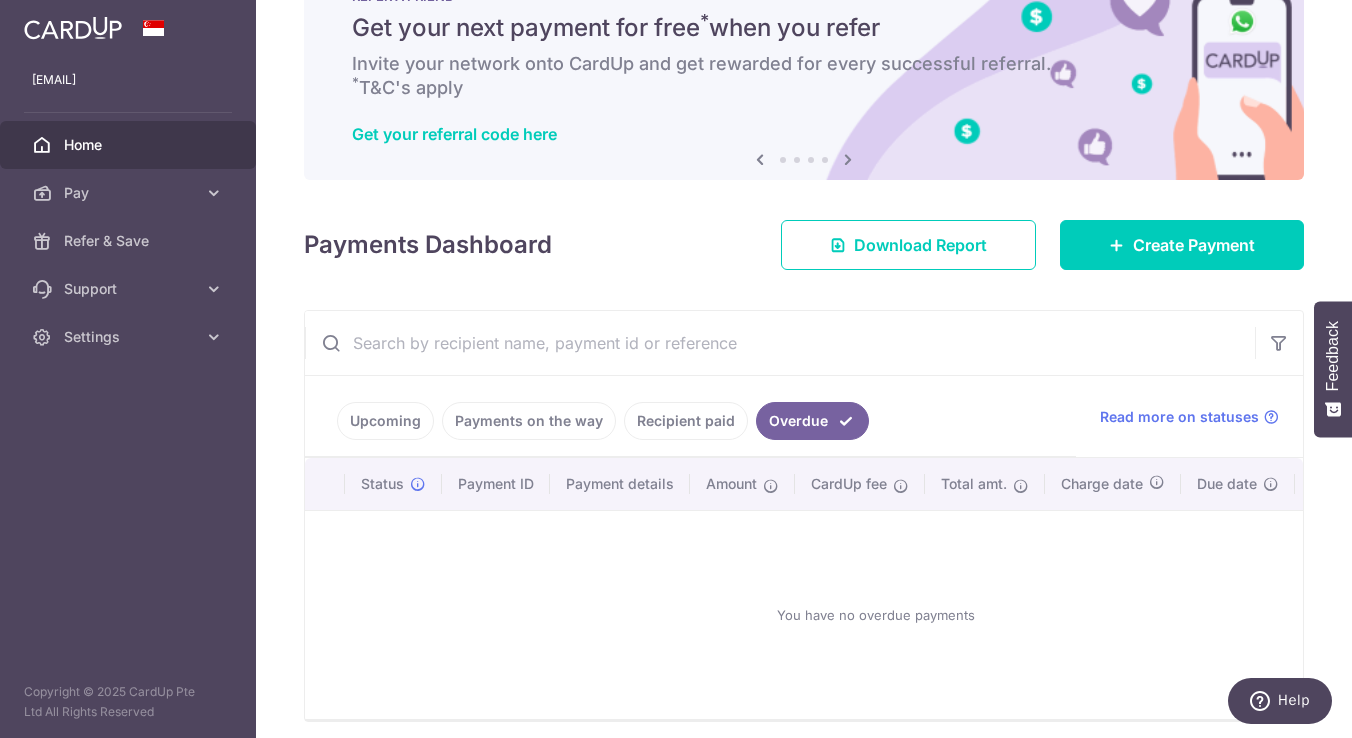 click on "Recipient paid" at bounding box center (686, 421) 